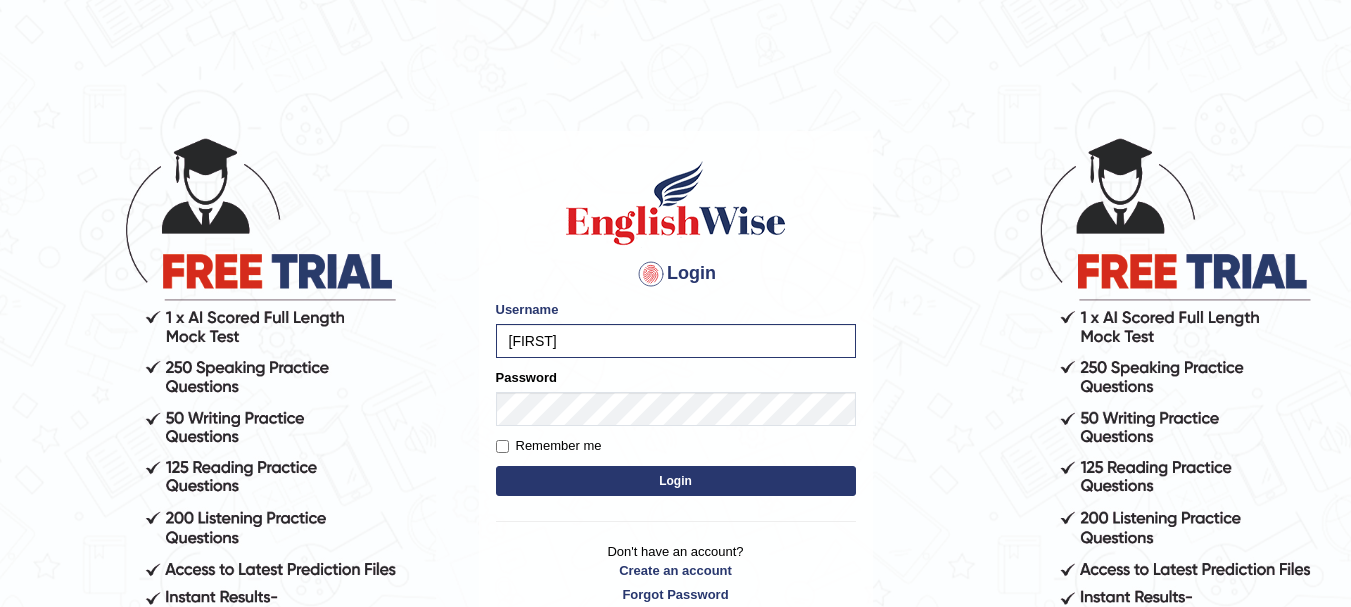 scroll, scrollTop: 0, scrollLeft: 0, axis: both 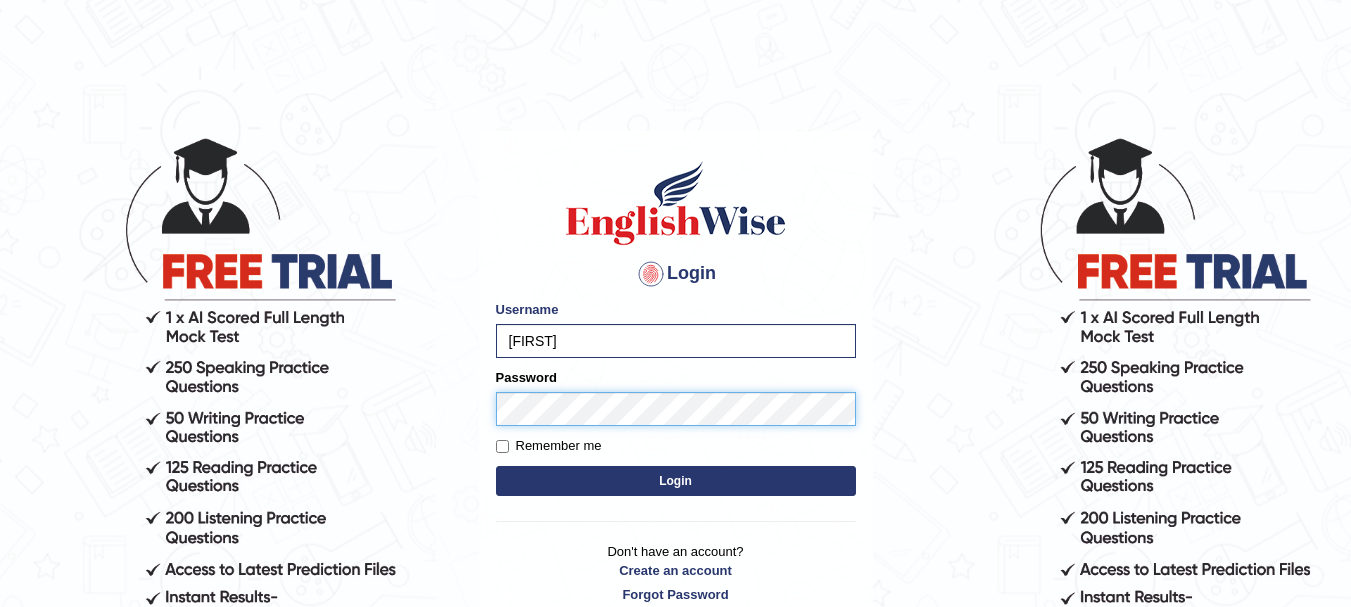 click on "Login" at bounding box center (676, 481) 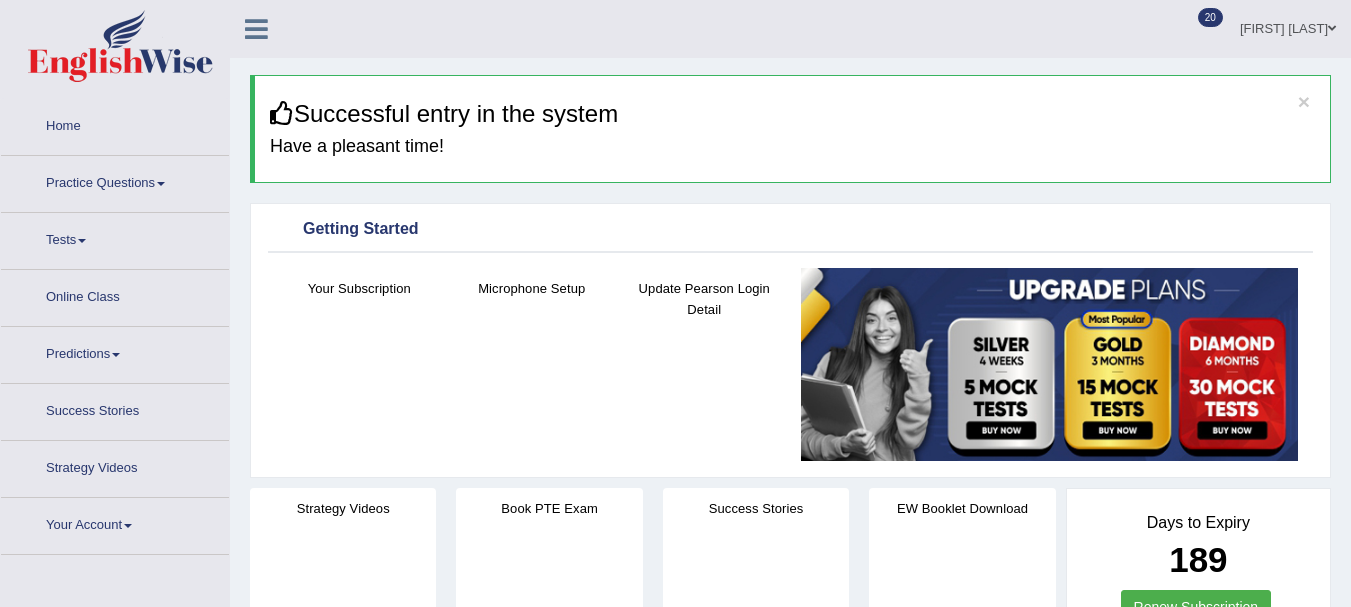 scroll, scrollTop: 0, scrollLeft: 0, axis: both 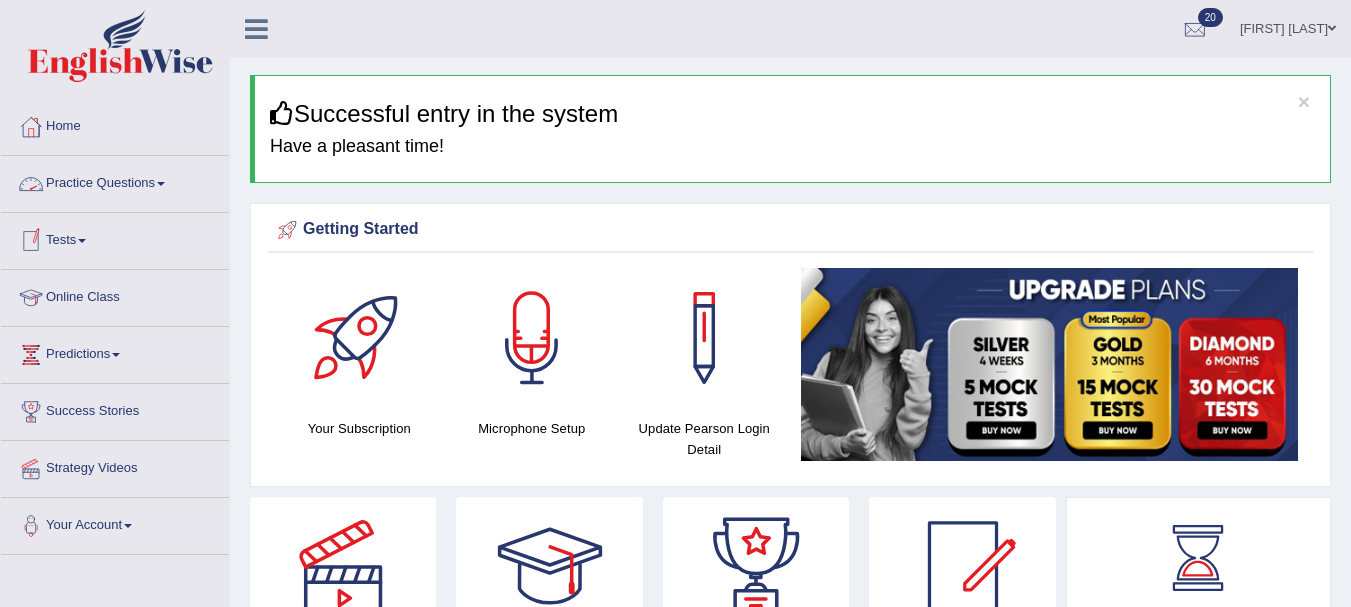 click at bounding box center (161, 184) 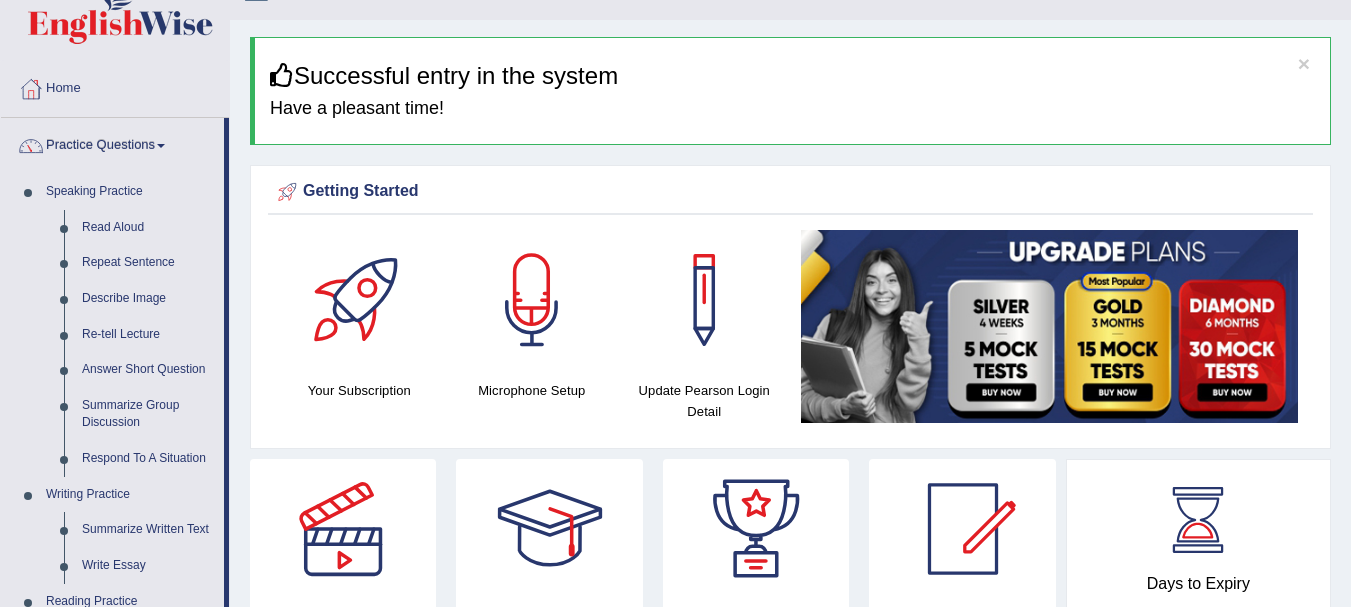 scroll, scrollTop: 50, scrollLeft: 0, axis: vertical 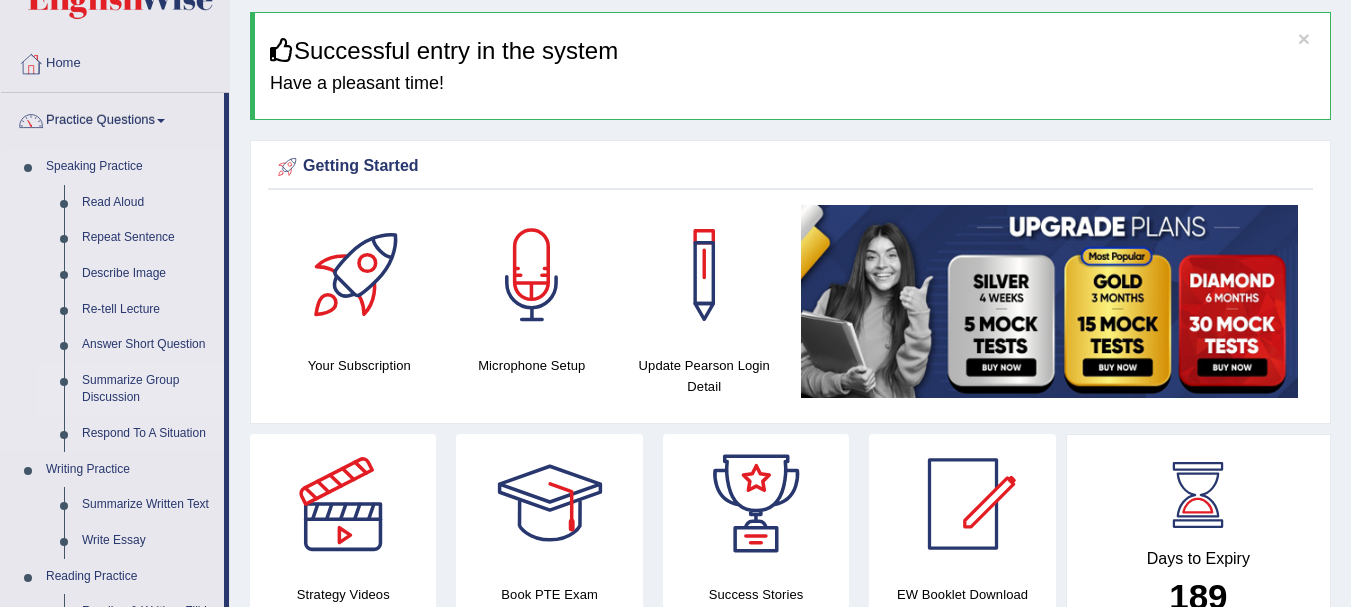 click on "Summarize Group Discussion" at bounding box center [148, 389] 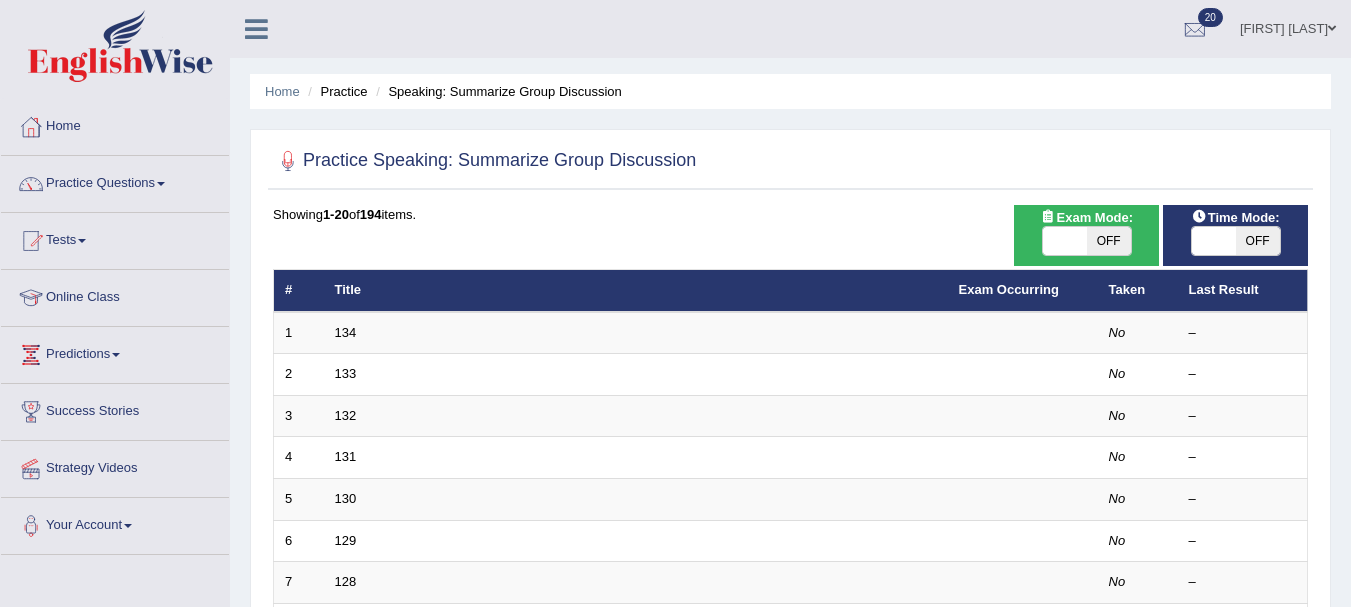 scroll, scrollTop: 121, scrollLeft: 0, axis: vertical 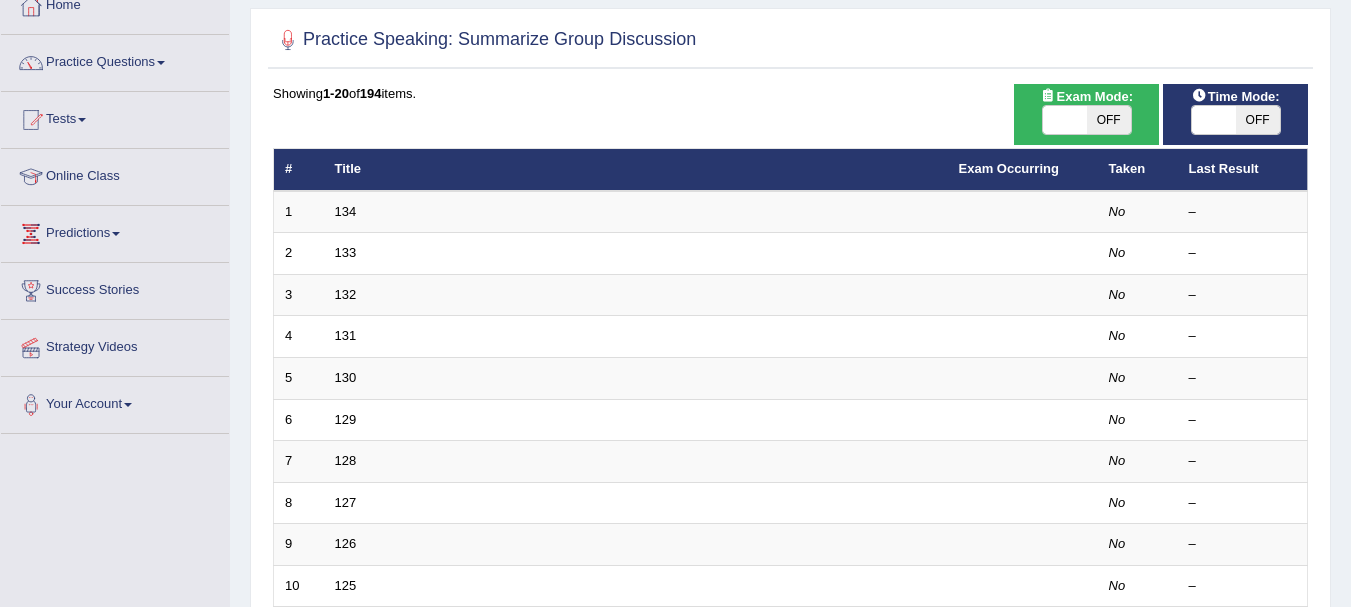 click on "Toggle navigation
Home
Practice Questions   Speaking Practice Read Aloud
Repeat Sentence
Describe Image
Re-tell Lecture
Answer Short Question
Summarize Group Discussion
Respond To A Situation
Writing Practice  Summarize Written Text
Write Essay
Reading Practice  Reading & Writing: Fill In The Blanks
Choose Multiple Answers
Re-order Paragraphs
Fill In The Blanks
Choose Single Answer
Listening Practice  Summarize Spoken Text
Highlight Incorrect Words
Highlight Correct Summary
Select Missing Word
Choose Single Answer
Choose Multiple Answers
Fill In The Blanks
Write From Dictation
Pronunciation
Tests
Take Mock Test" at bounding box center (675, 182) 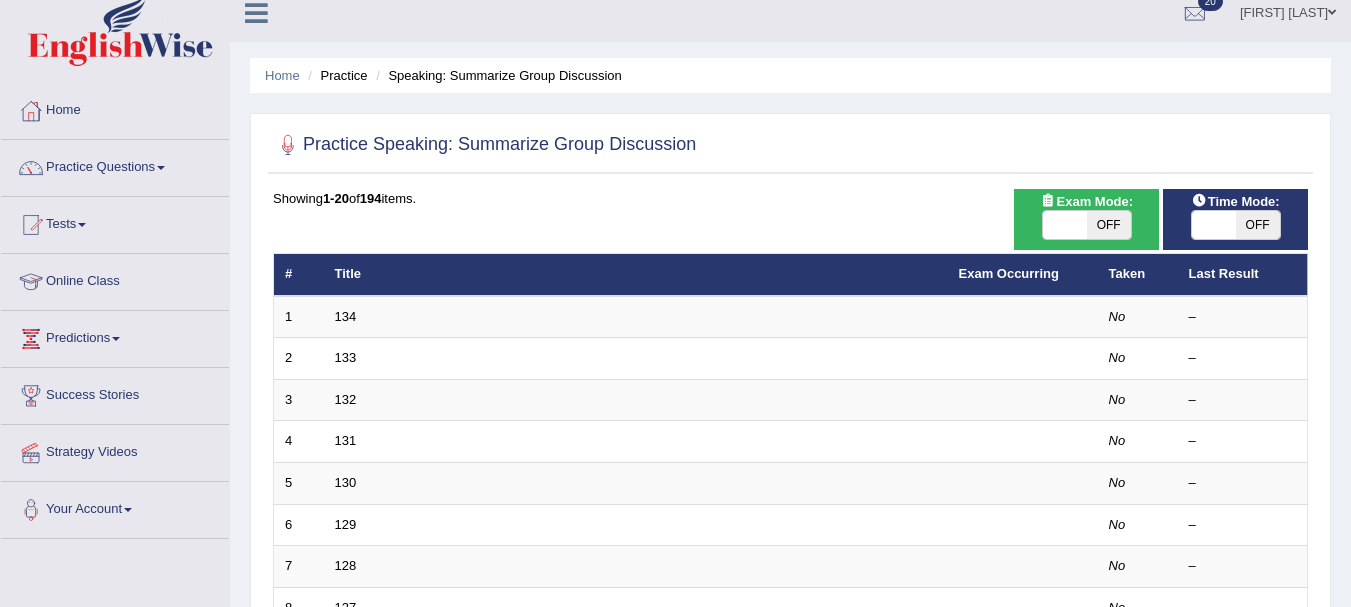 scroll, scrollTop: 0, scrollLeft: 0, axis: both 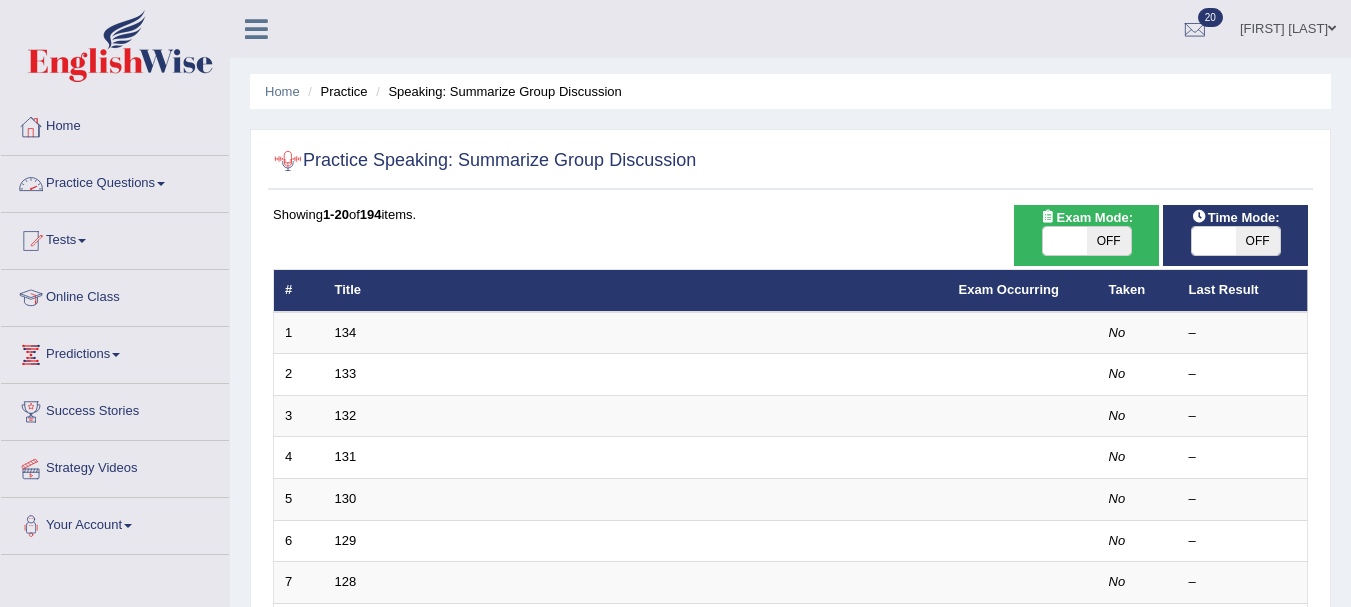 click on "Practice Questions" at bounding box center [115, 181] 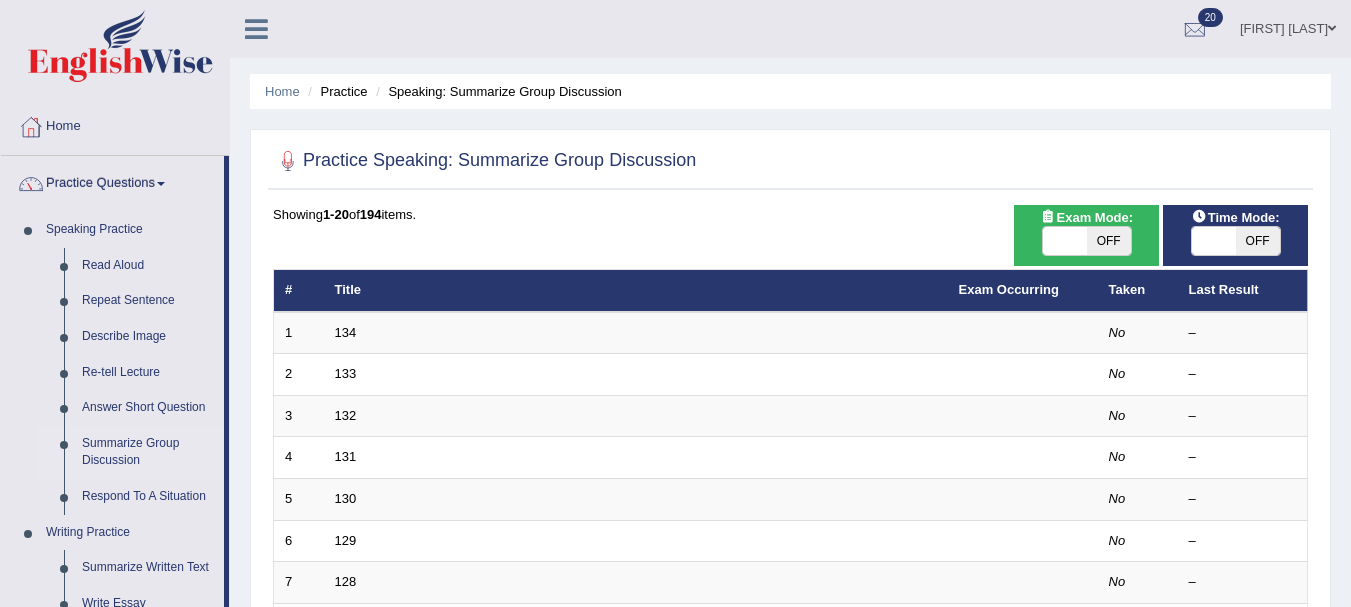 click on "133" at bounding box center (636, 375) 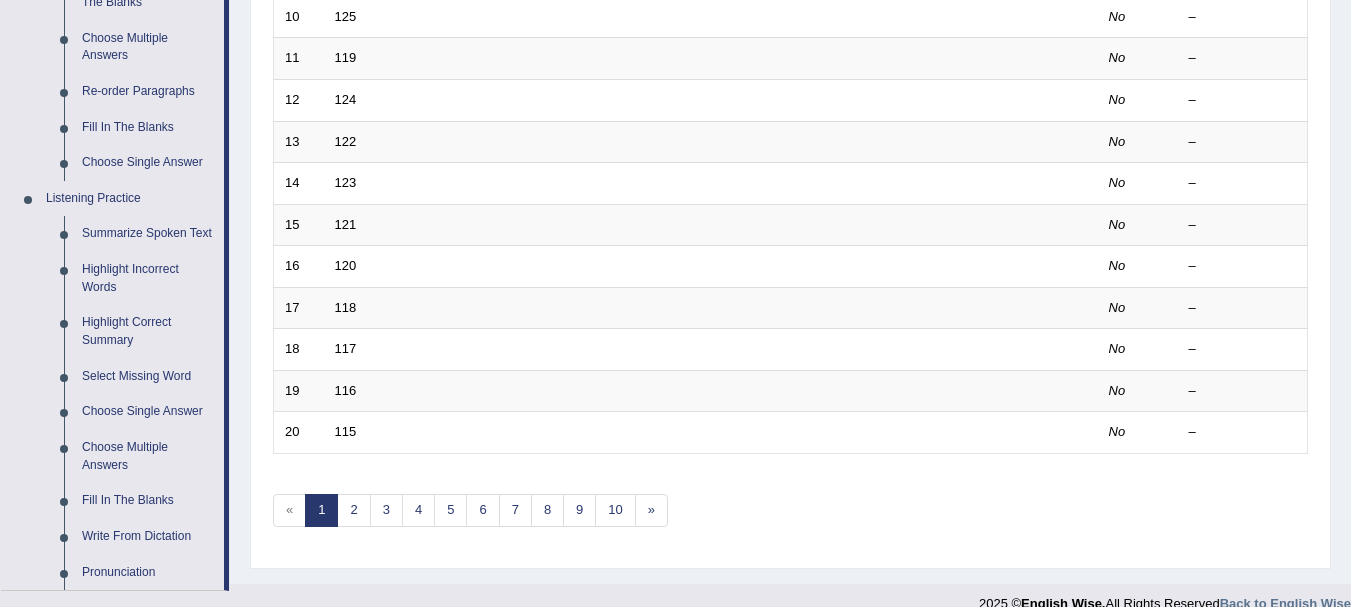 scroll, scrollTop: 707, scrollLeft: 0, axis: vertical 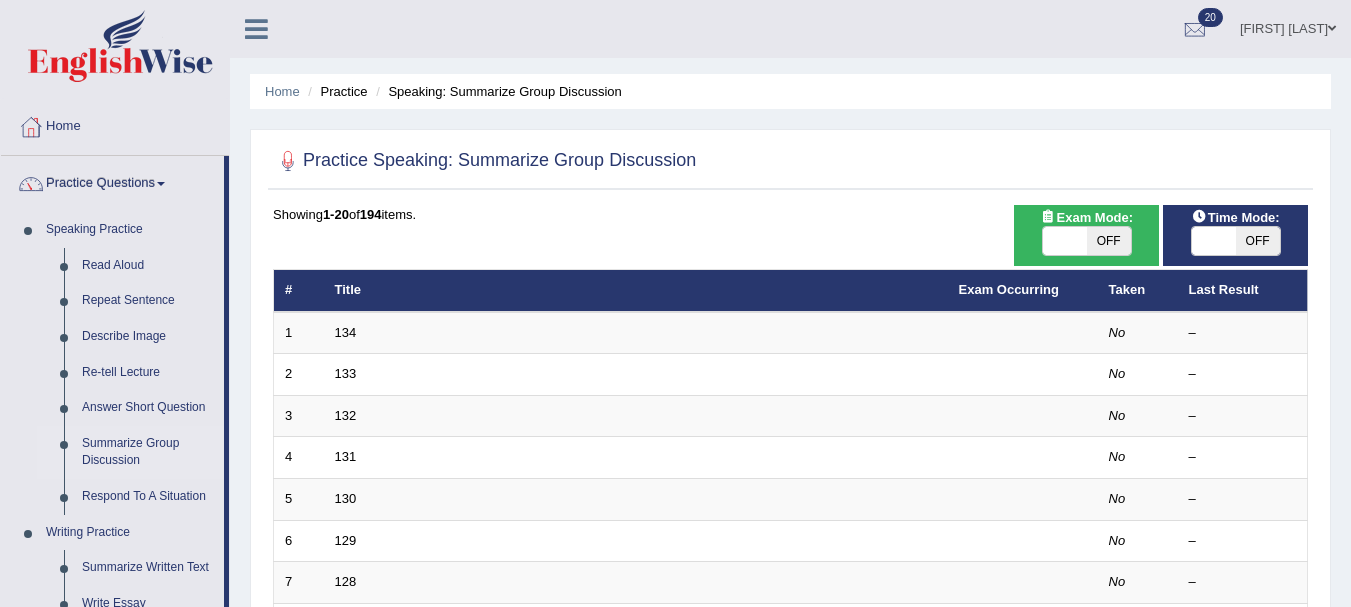 click on "OFF" at bounding box center [1258, 241] 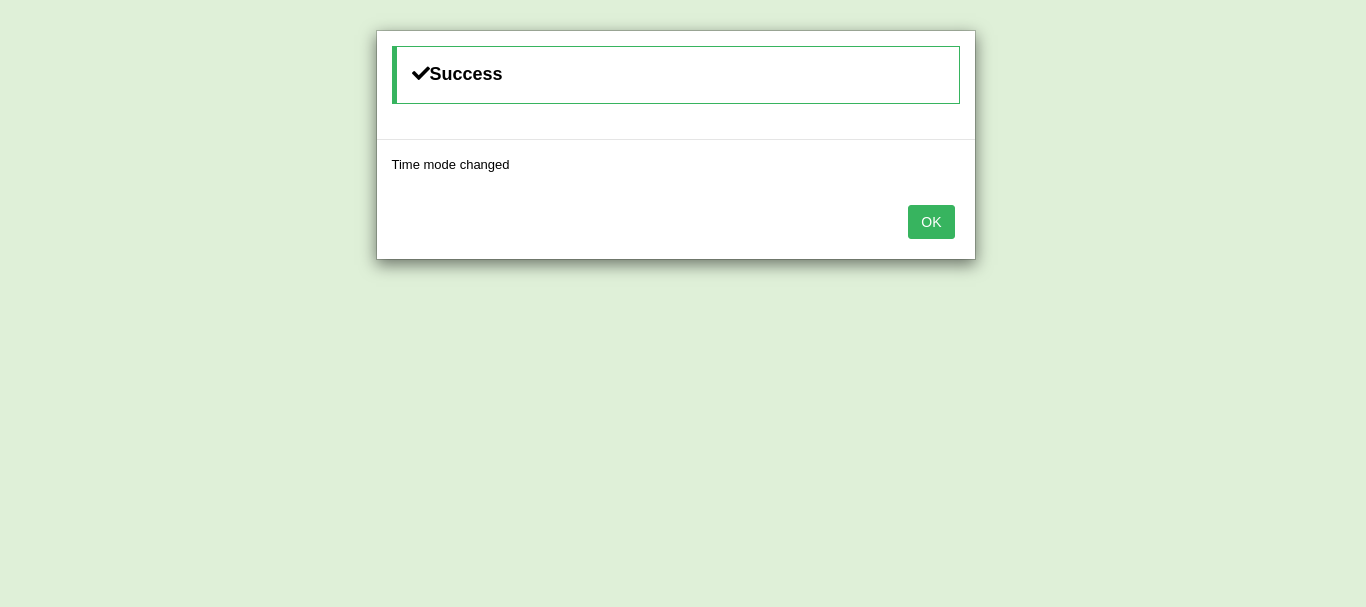 click on "OK" at bounding box center [931, 222] 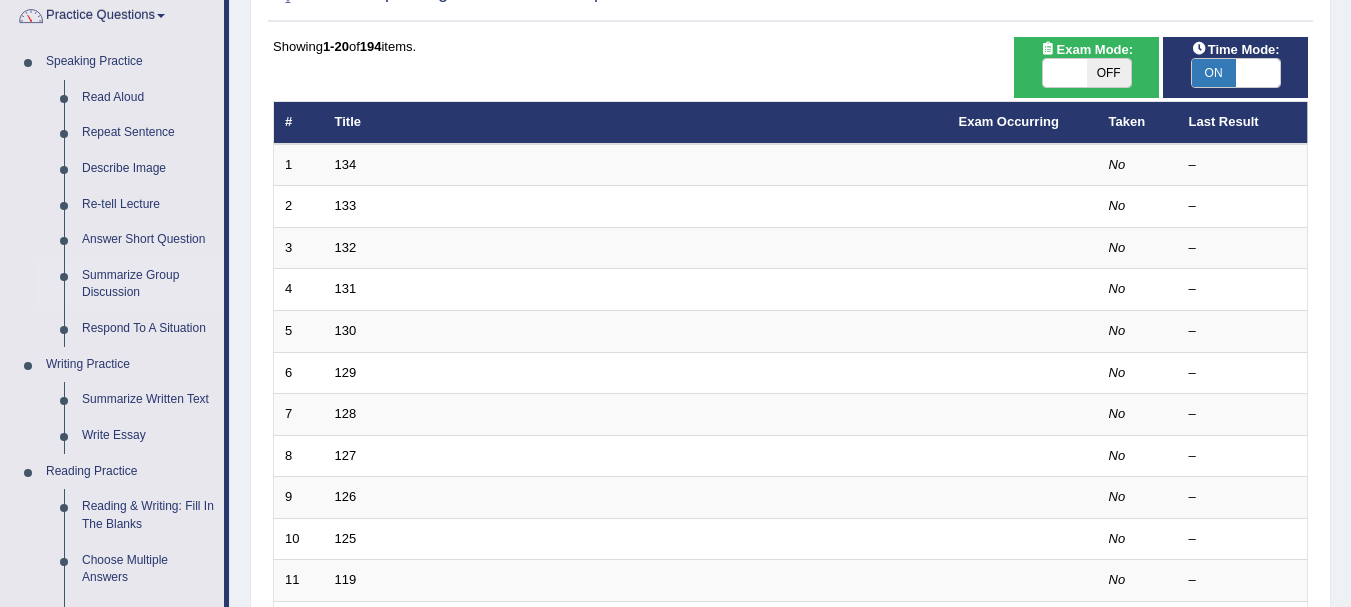 scroll, scrollTop: 182, scrollLeft: 0, axis: vertical 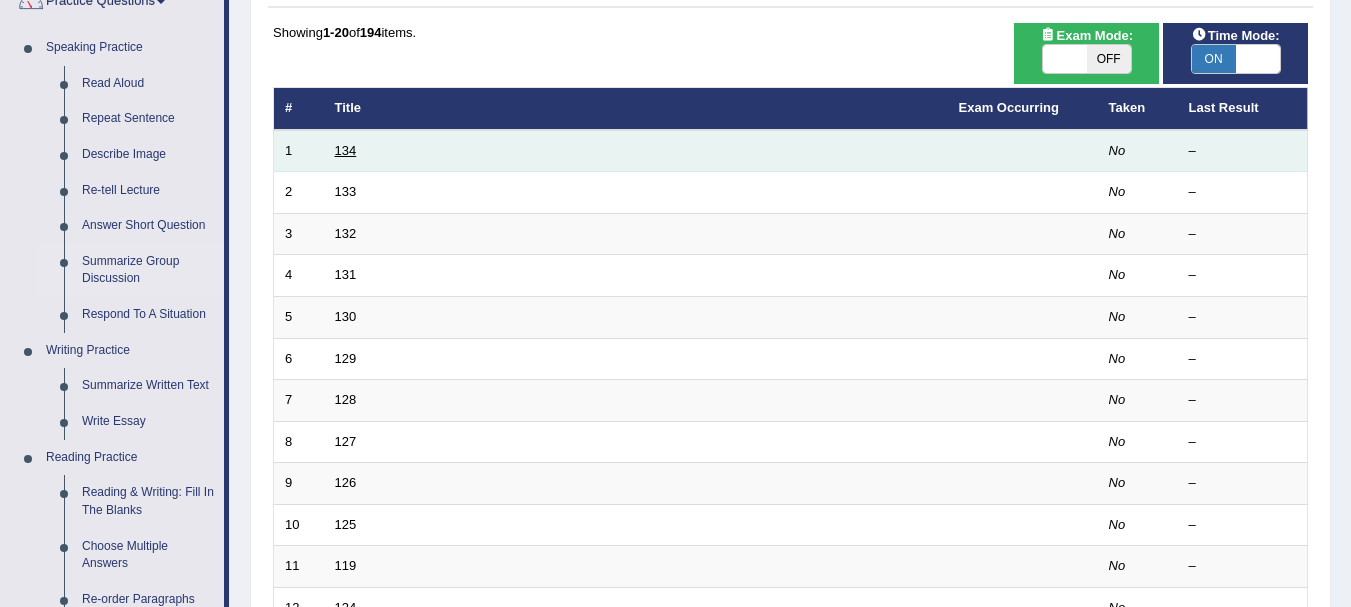 click on "134" at bounding box center [346, 150] 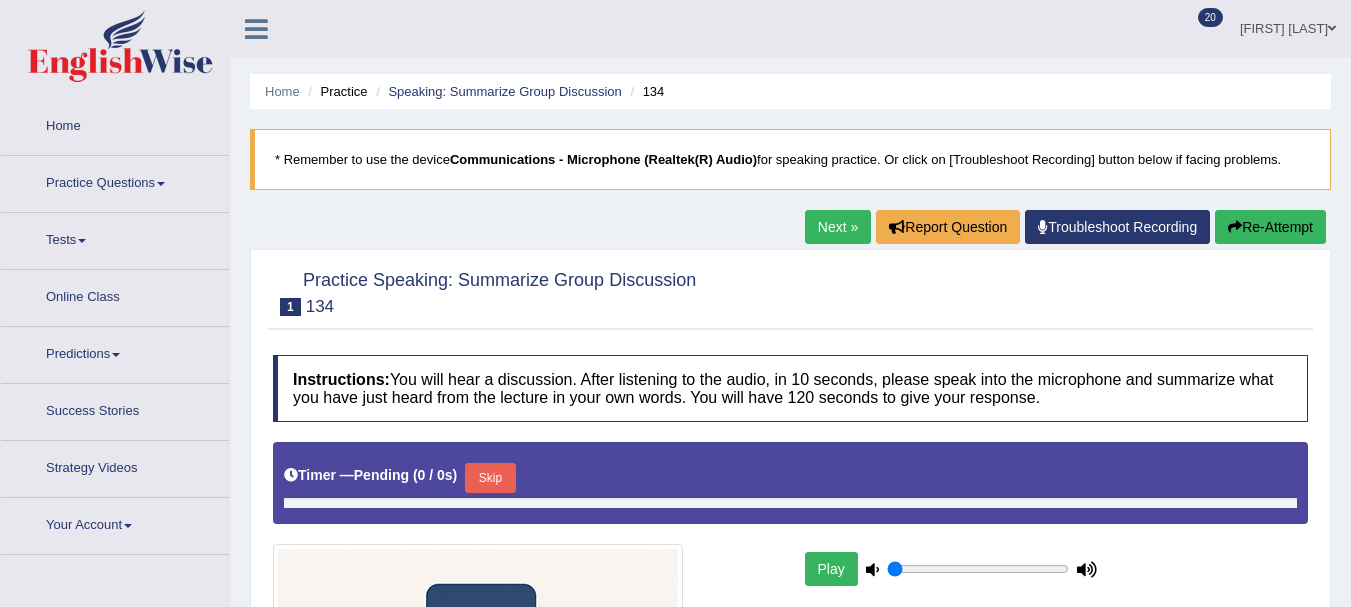 type on "1" 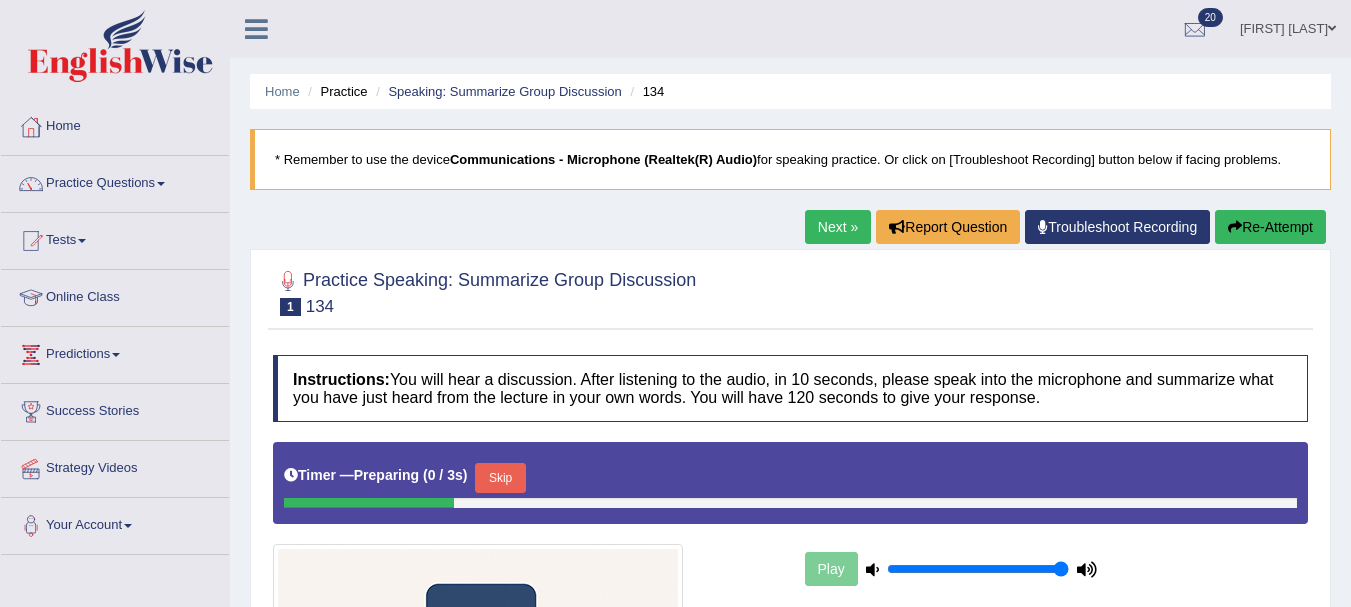 scroll, scrollTop: 0, scrollLeft: 0, axis: both 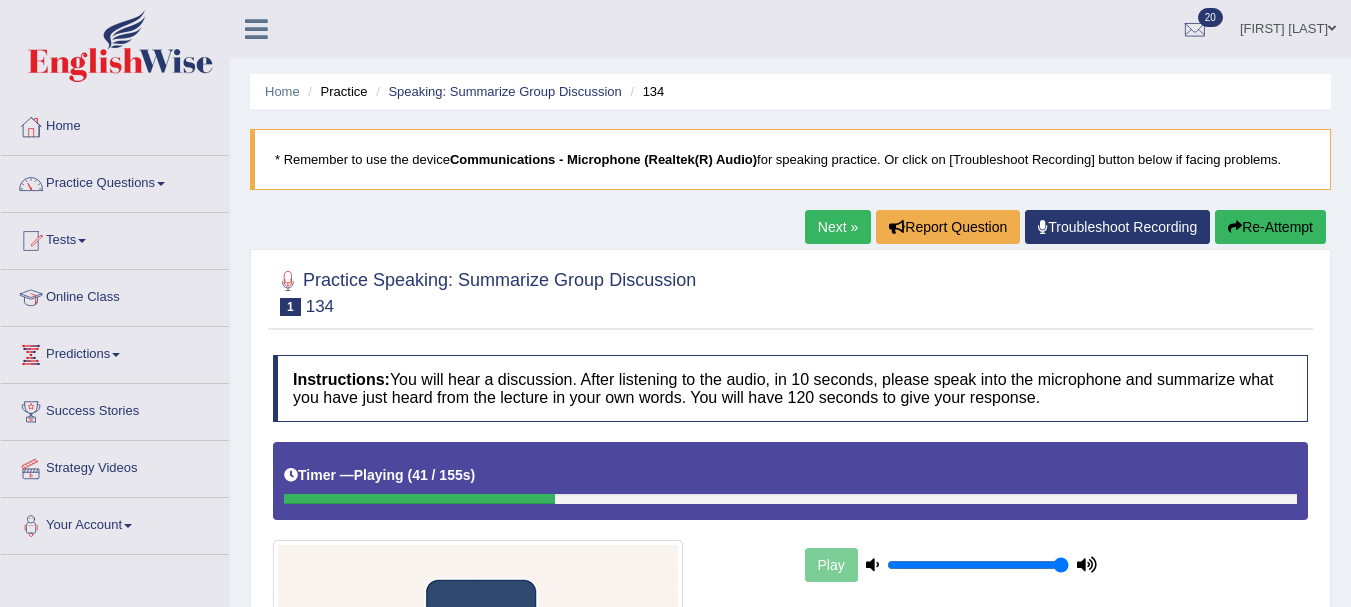 click at bounding box center (527, 745) 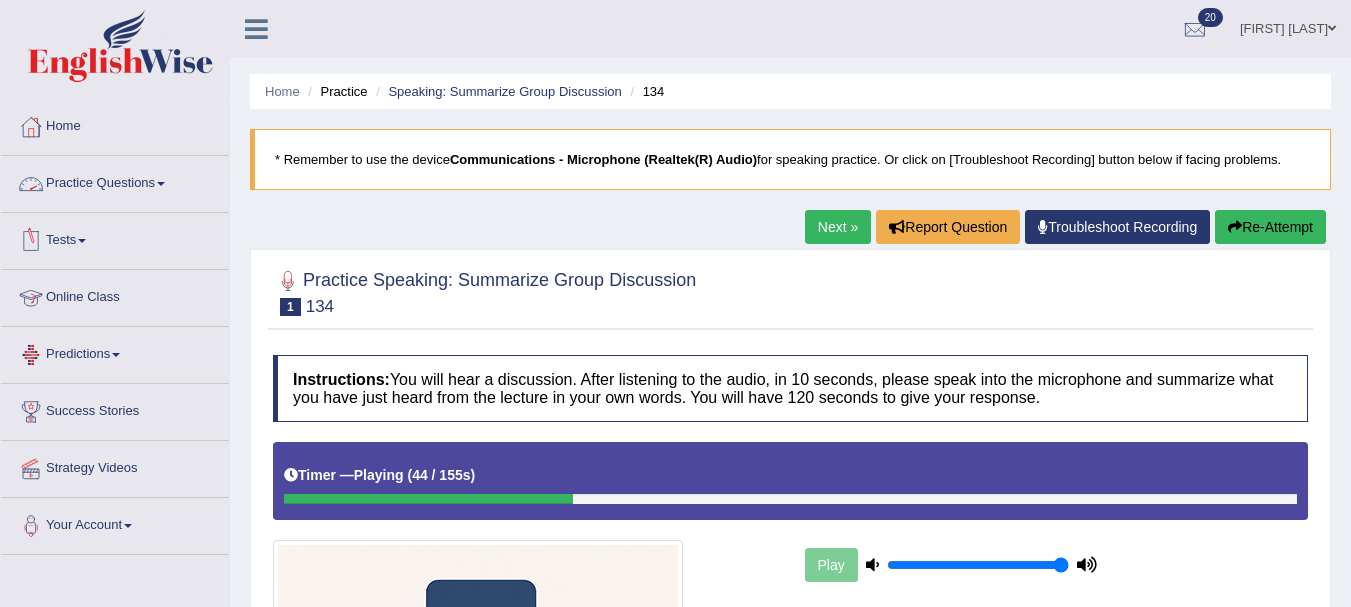 click at bounding box center [161, 184] 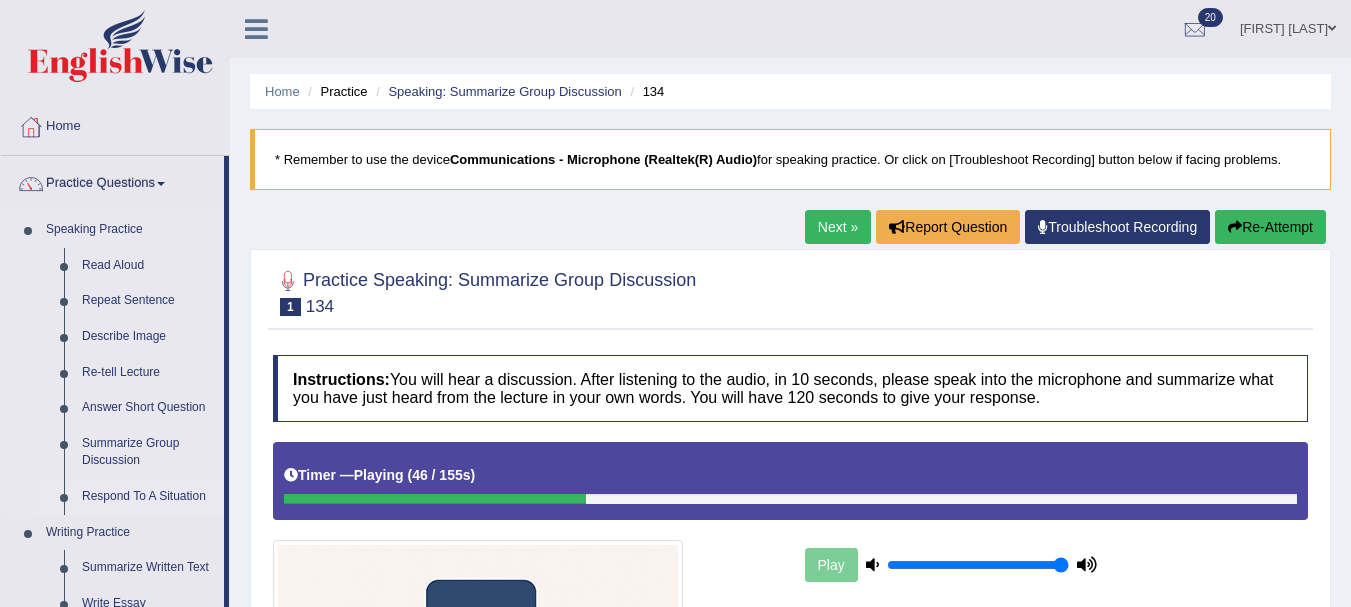 click on "Respond To A Situation" at bounding box center (148, 497) 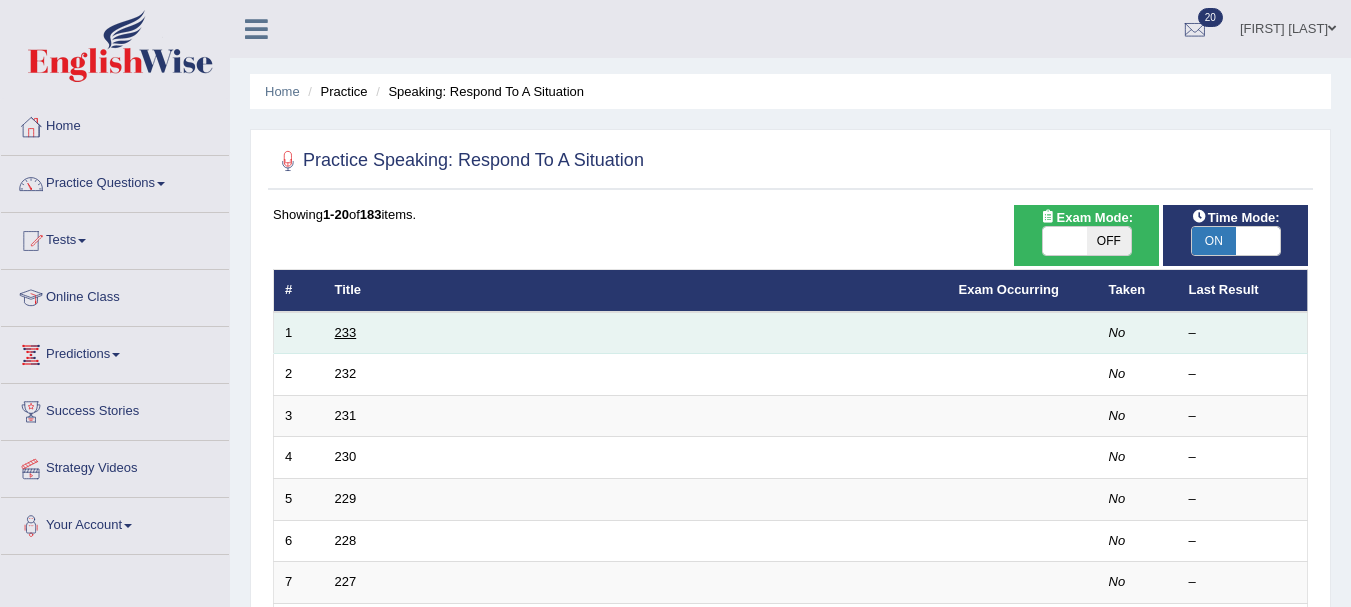 scroll, scrollTop: 0, scrollLeft: 0, axis: both 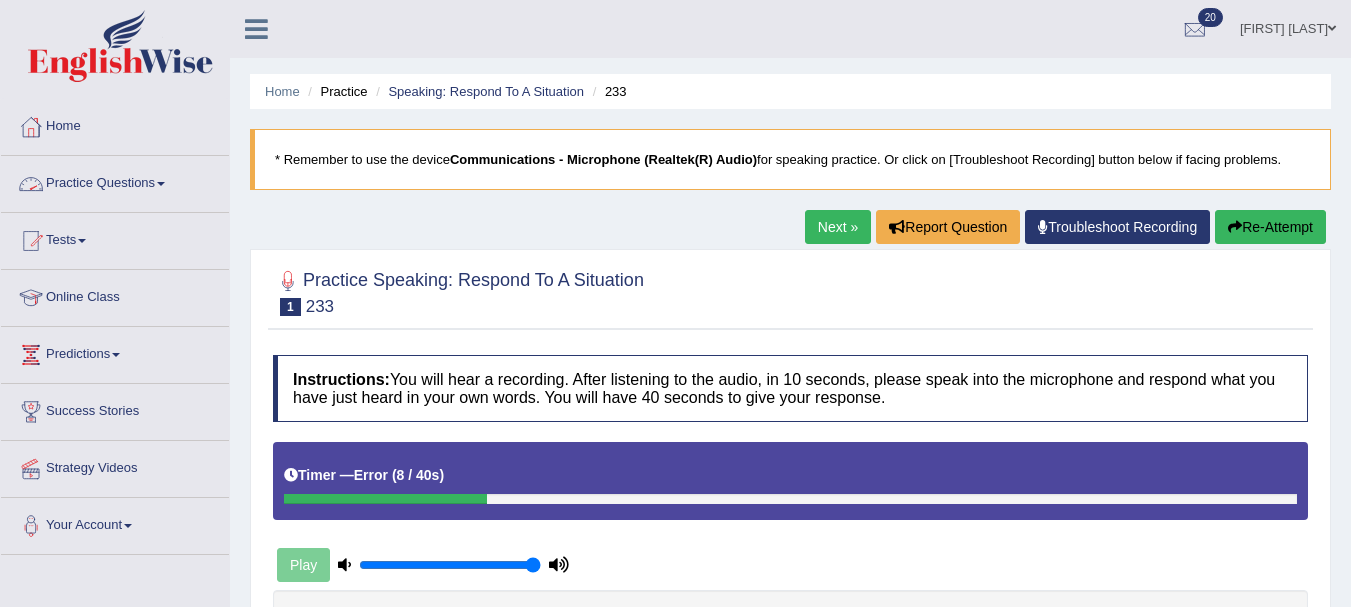 click at bounding box center [161, 184] 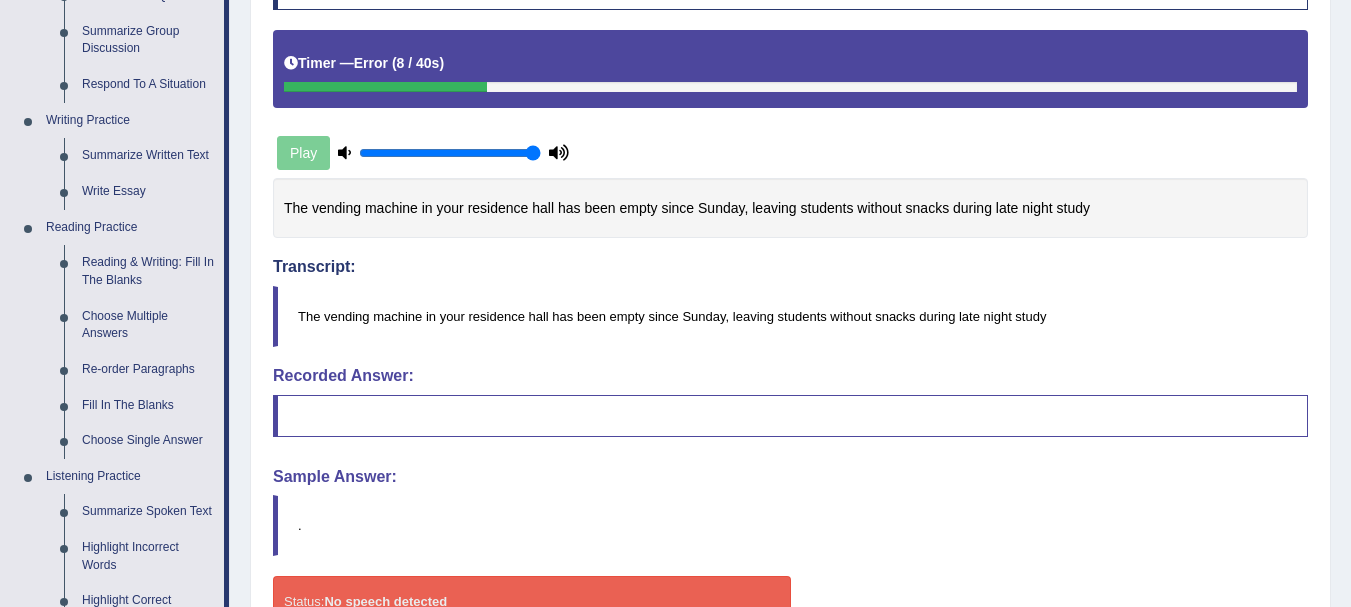 scroll, scrollTop: 409, scrollLeft: 0, axis: vertical 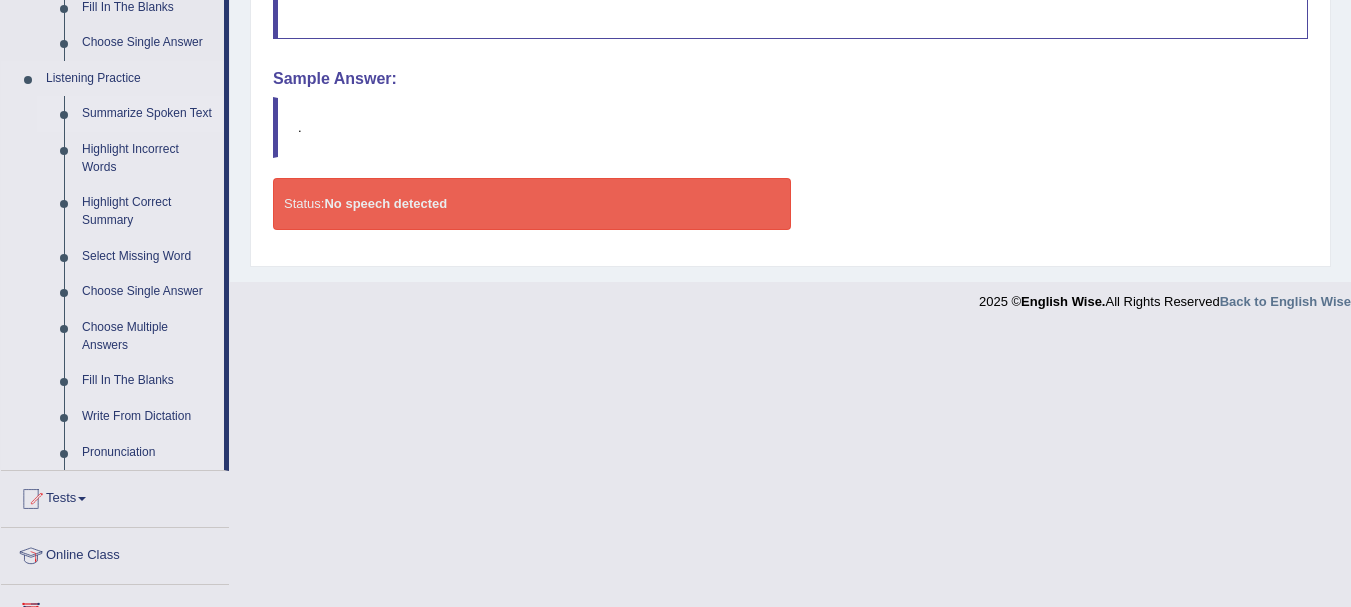 click on "Summarize Spoken Text" at bounding box center [148, 114] 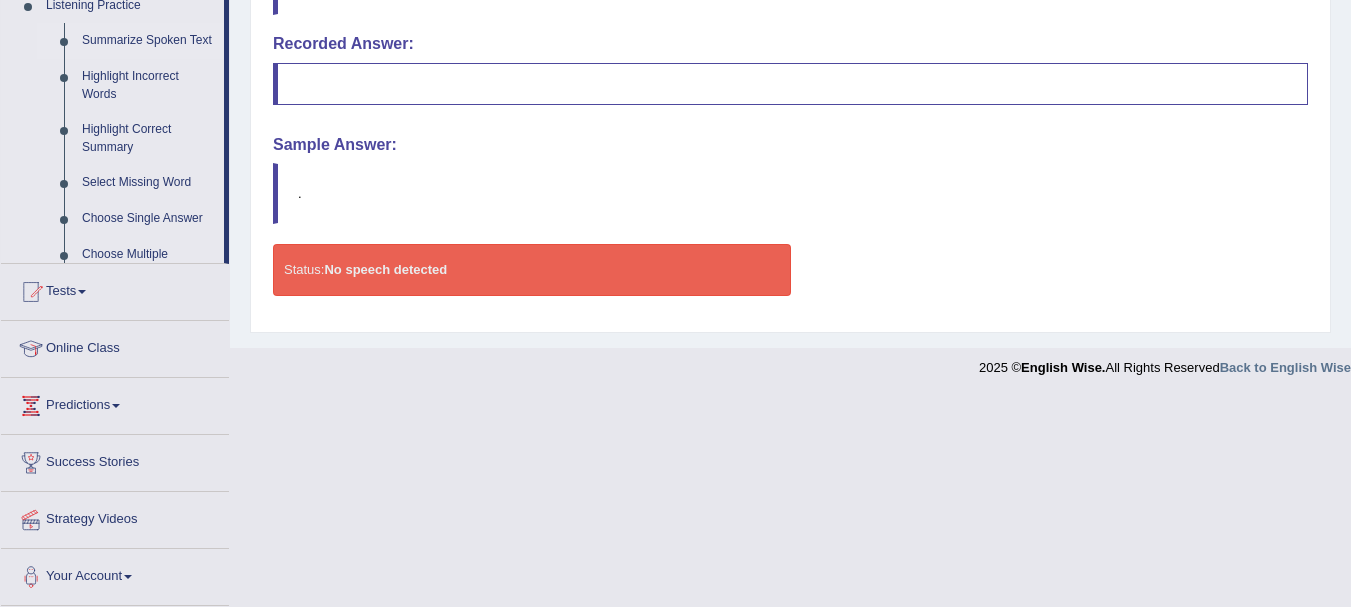 scroll, scrollTop: 535, scrollLeft: 0, axis: vertical 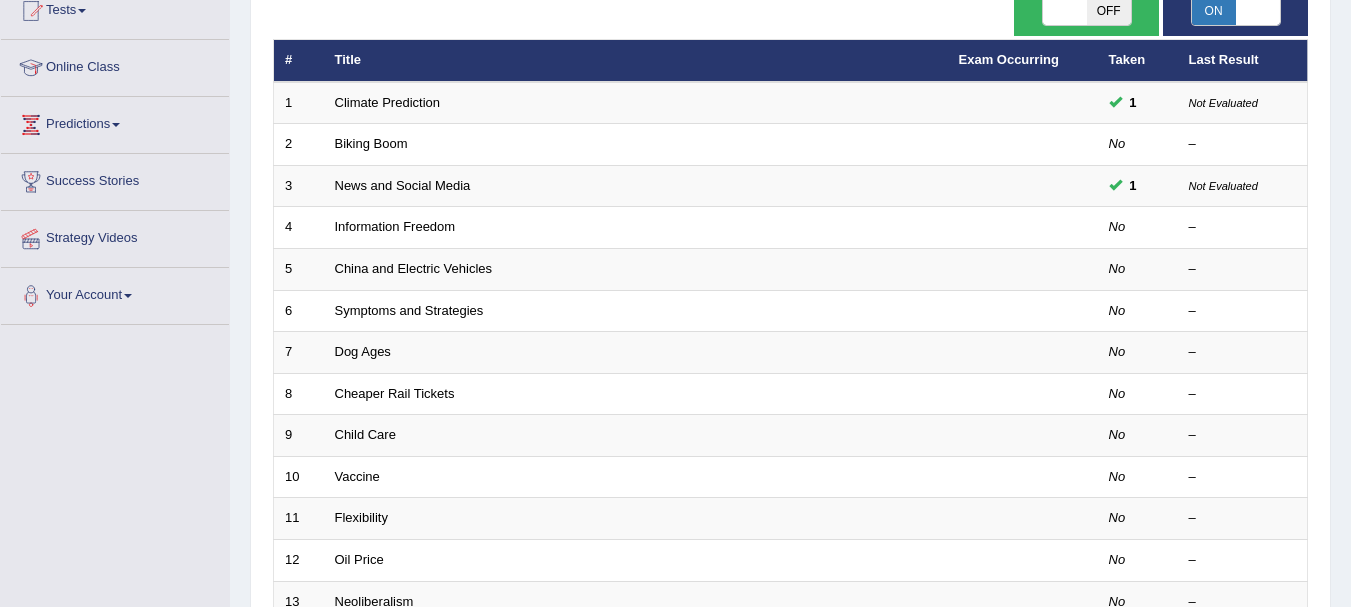click on "Toggle navigation
Home
Practice Questions   Speaking Practice Read Aloud
Repeat Sentence
Describe Image
Re-tell Lecture
Answer Short Question
Summarize Group Discussion
Respond To A Situation
Writing Practice  Summarize Written Text
Write Essay
Reading Practice  Reading & Writing: Fill In The Blanks
Choose Multiple Answers
Re-order Paragraphs
Fill In The Blanks
Choose Single Answer
Listening Practice  Summarize Spoken Text
Highlight Incorrect Words
Highlight Correct Summary
Select Missing Word
Choose Single Answer
Choose Multiple Answers
Fill In The Blanks
Write From Dictation
Pronunciation
Tests
Take Mock Test" at bounding box center (675, 73) 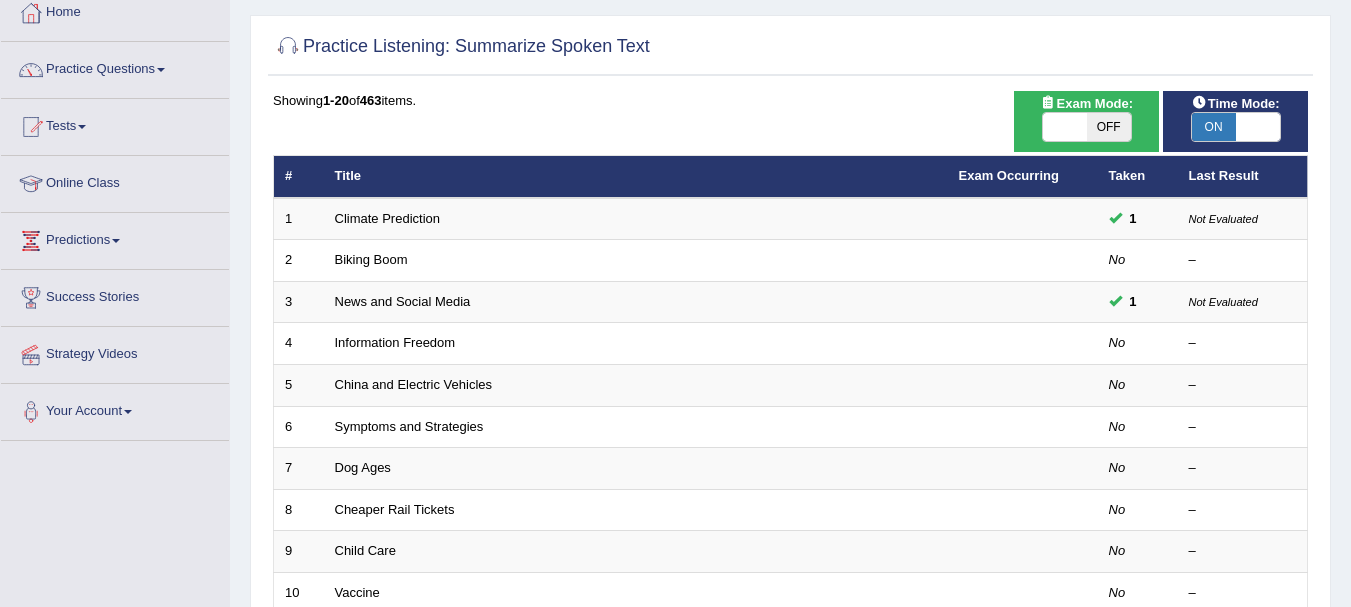 scroll, scrollTop: 109, scrollLeft: 0, axis: vertical 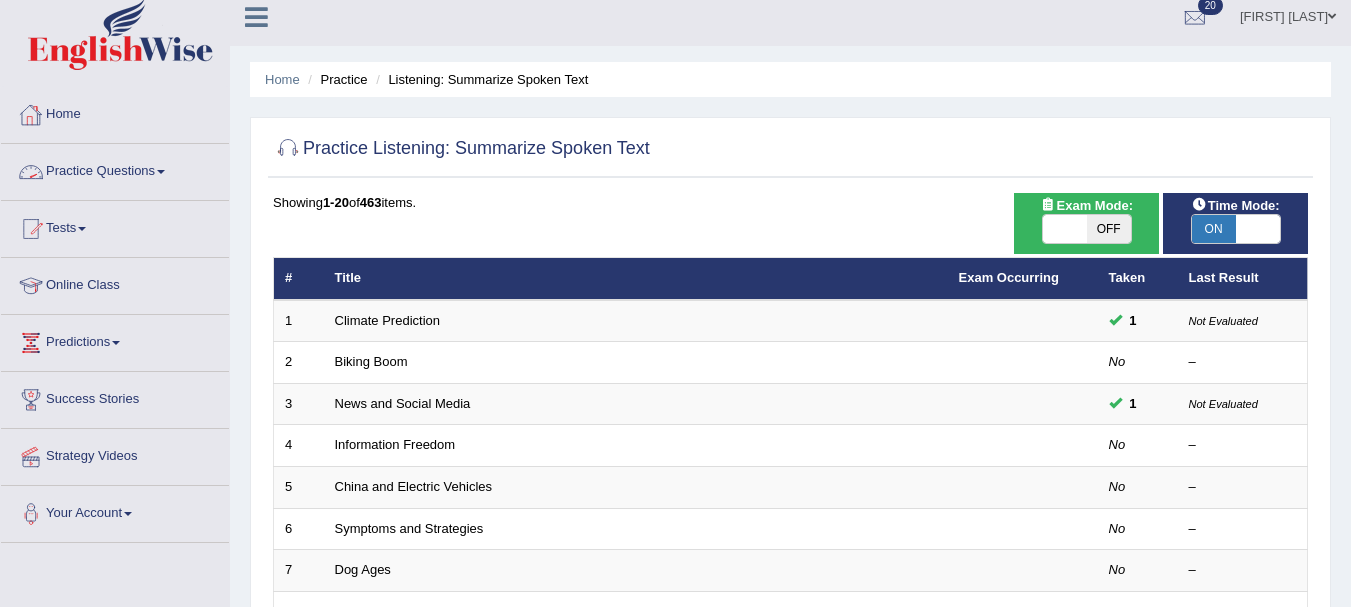 click at bounding box center (161, 172) 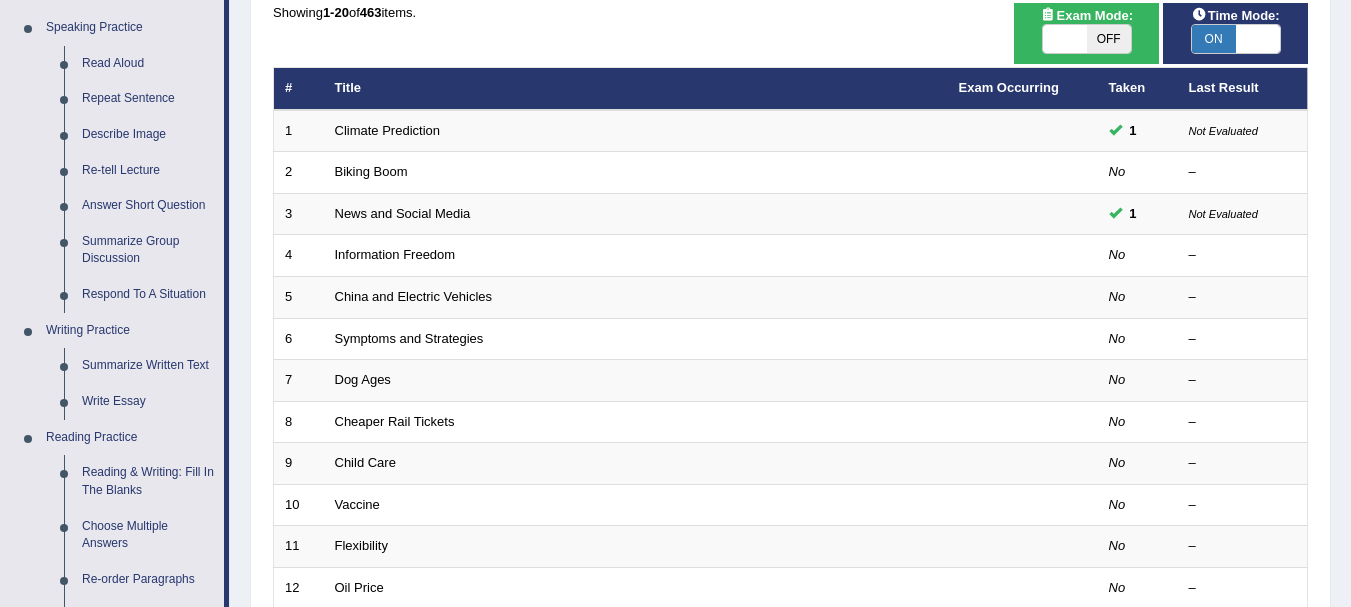 scroll, scrollTop: 208, scrollLeft: 0, axis: vertical 